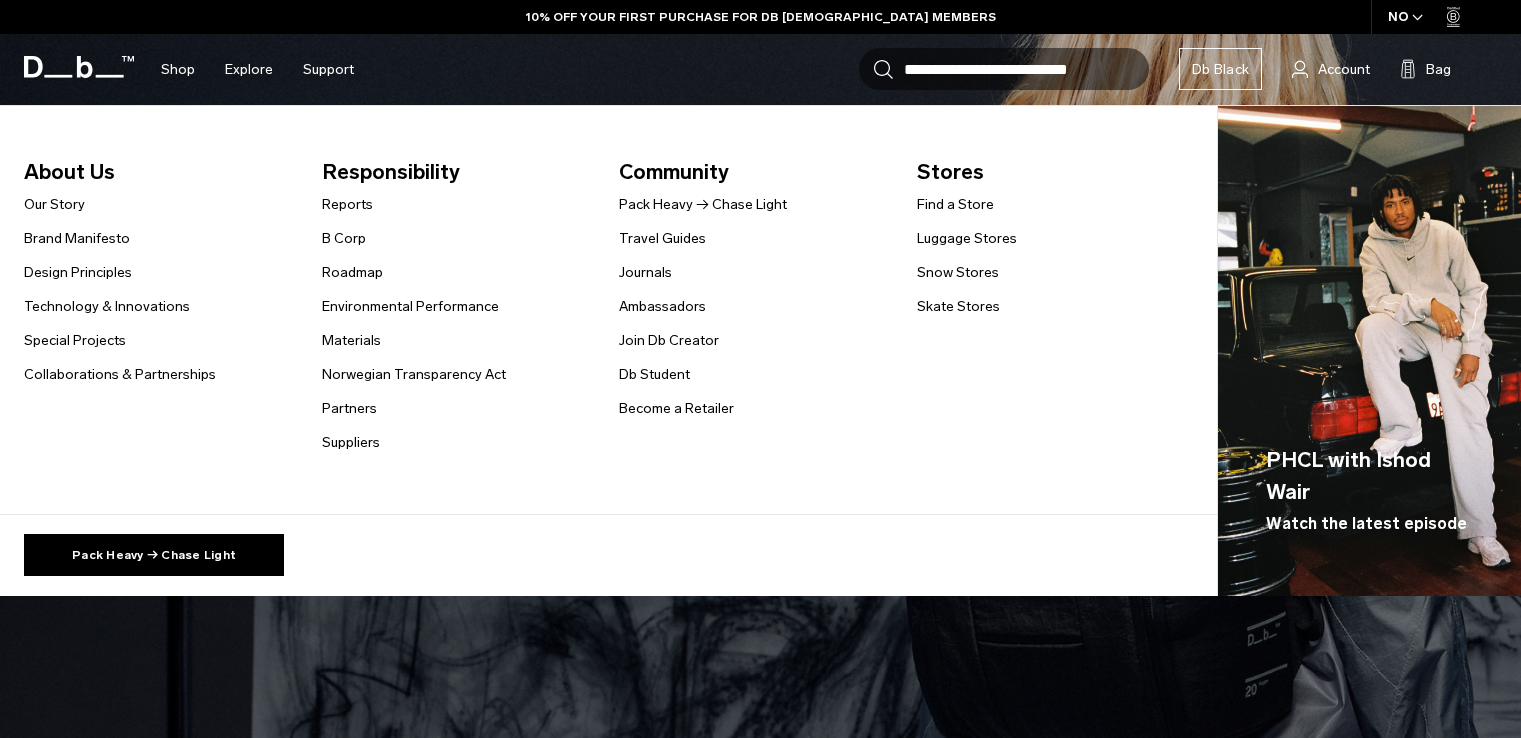 scroll, scrollTop: 0, scrollLeft: 0, axis: both 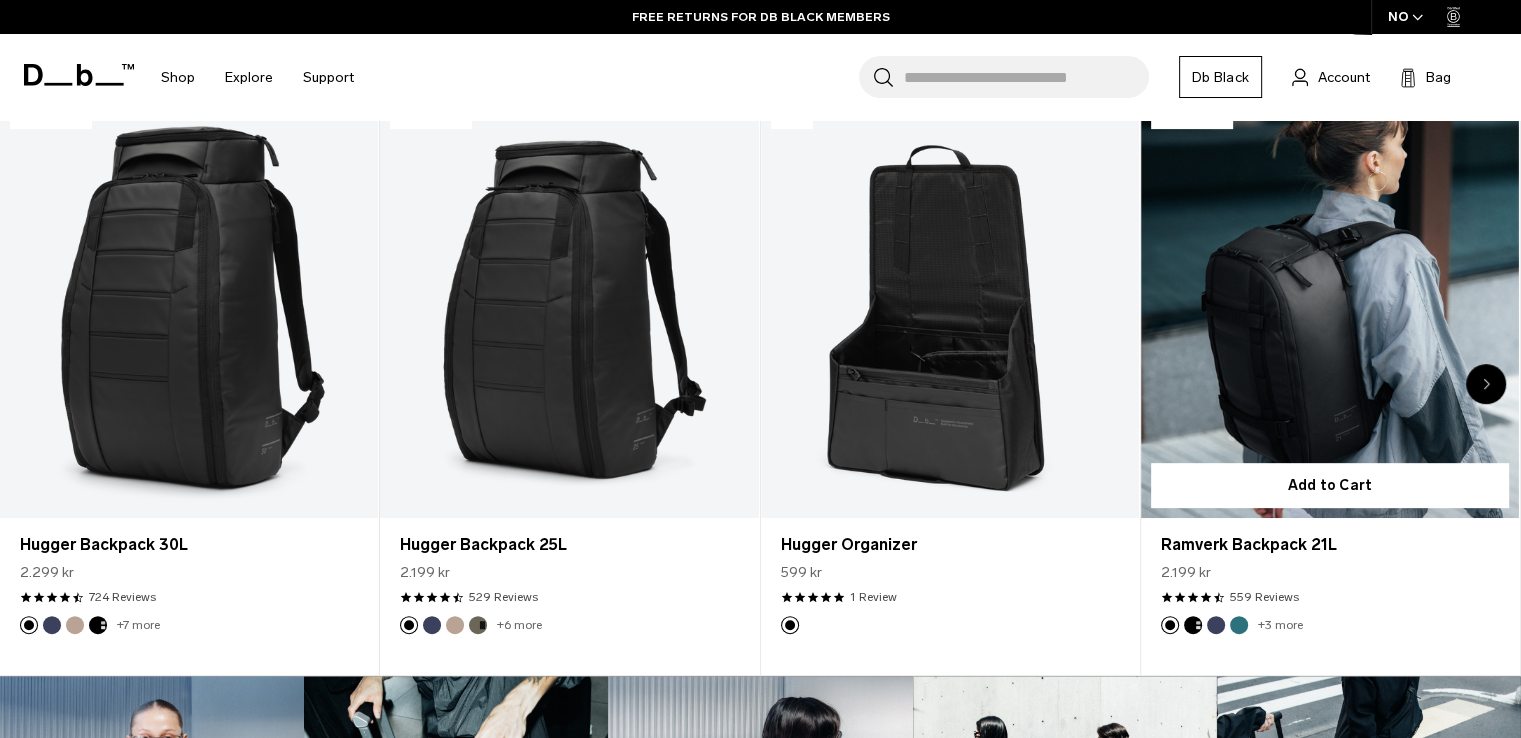 click at bounding box center [1330, 308] 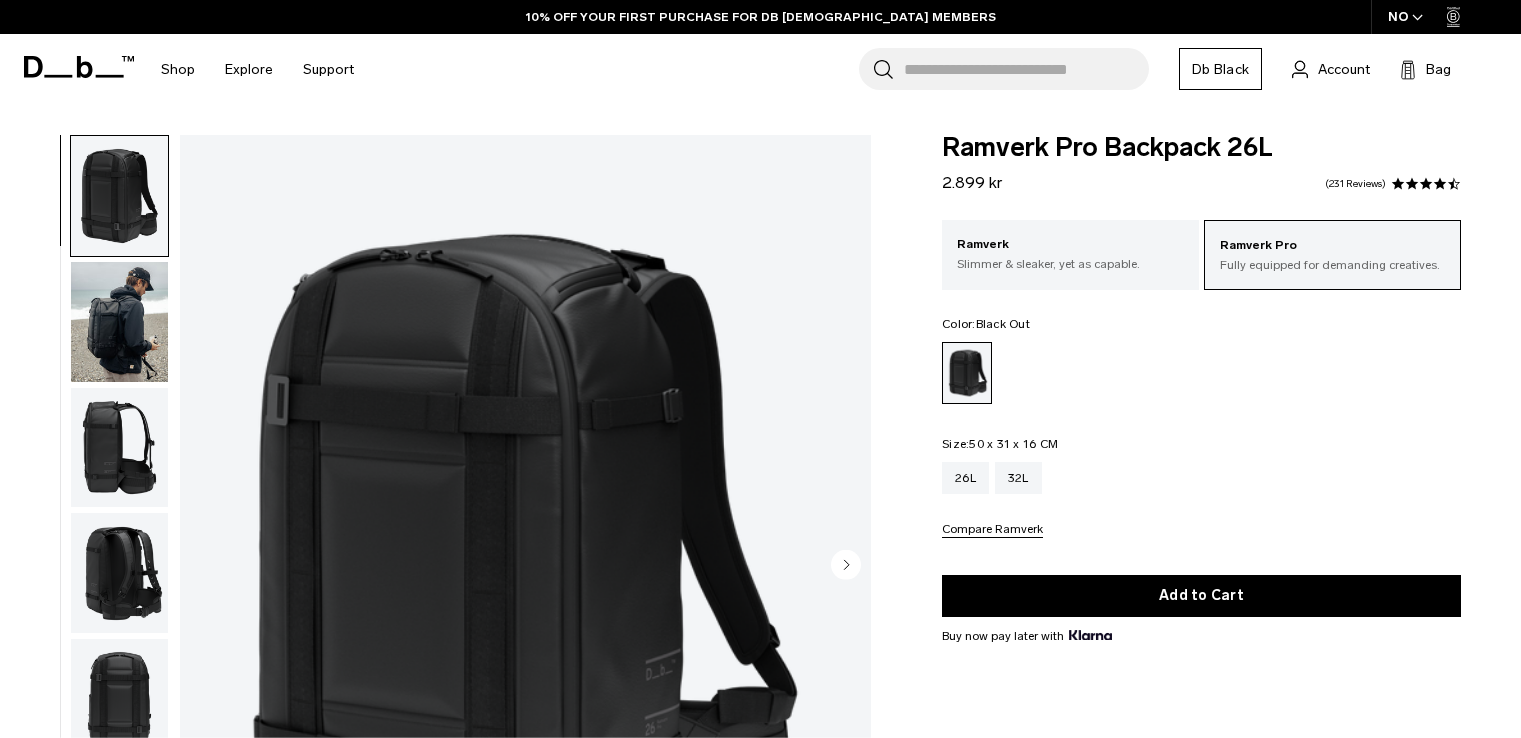 scroll, scrollTop: 0, scrollLeft: 0, axis: both 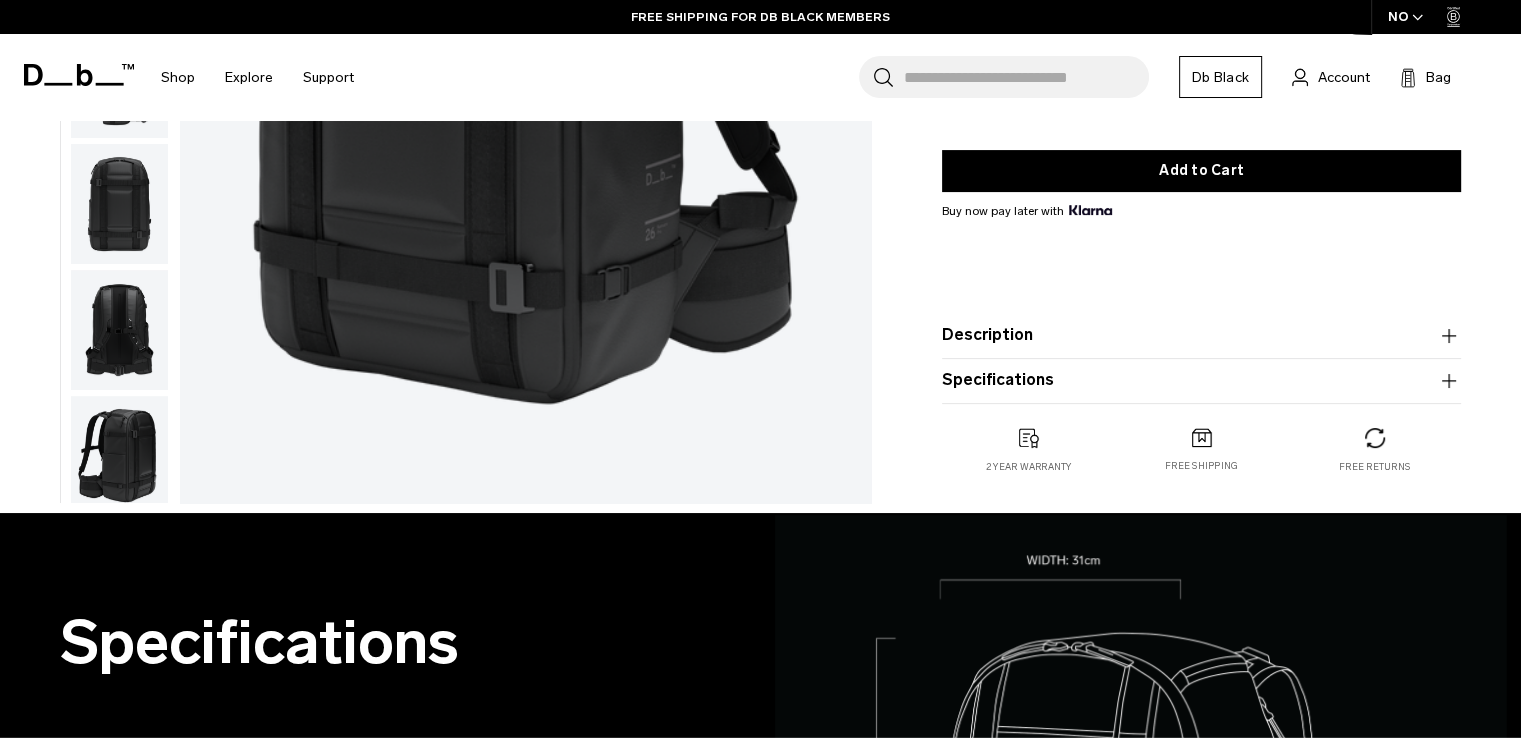 click on "Description
We’ve taken the photographer’s favorite and refined the design to create a camera backpack that can go the extra mile. With updates including wider shoulder straps for comfort and an external water bottle pocket, you’re going to want this for your next shoot.
✓ Designed to house Db’s S and M Camera Inserts  ✓ Updated ergonomic shoulder straps  ✓ External water bottle slot pocket  ✓ Hook-Up System™ compatible  ✓ Concealed Rib-Cage Technology™" at bounding box center (1201, 335) 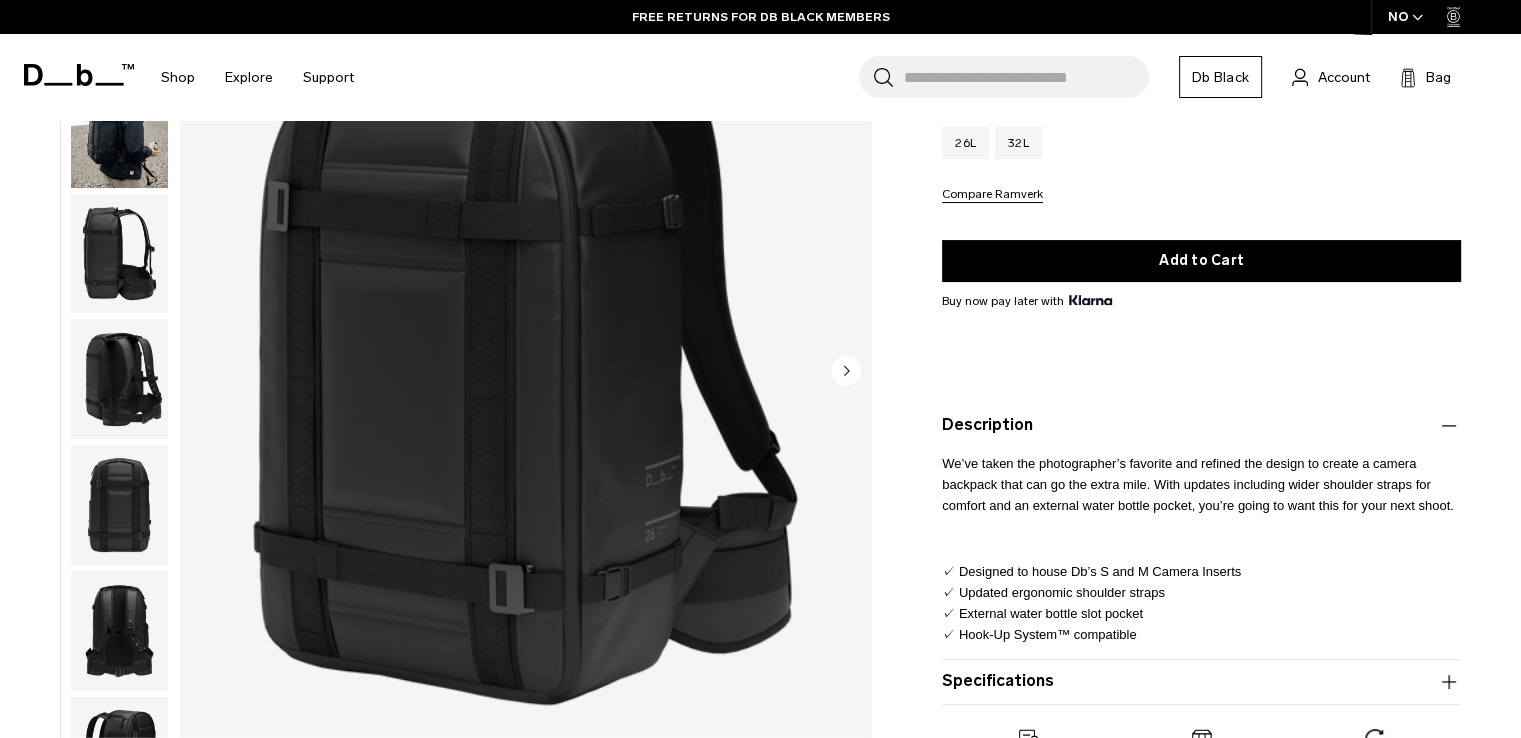 scroll, scrollTop: 301, scrollLeft: 0, axis: vertical 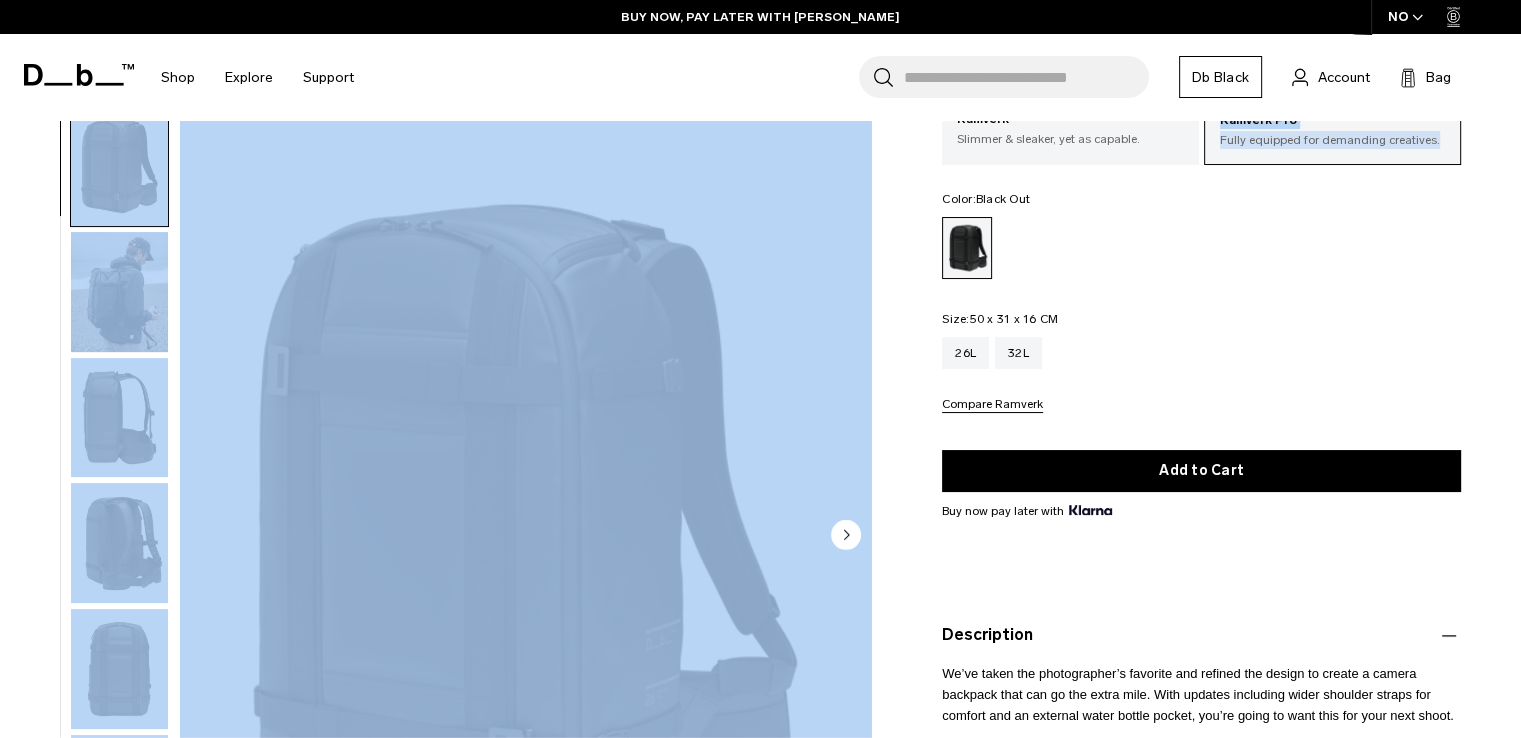 drag, startPoint x: 1520, startPoint y: 104, endPoint x: 1531, endPoint y: 135, distance: 32.89377 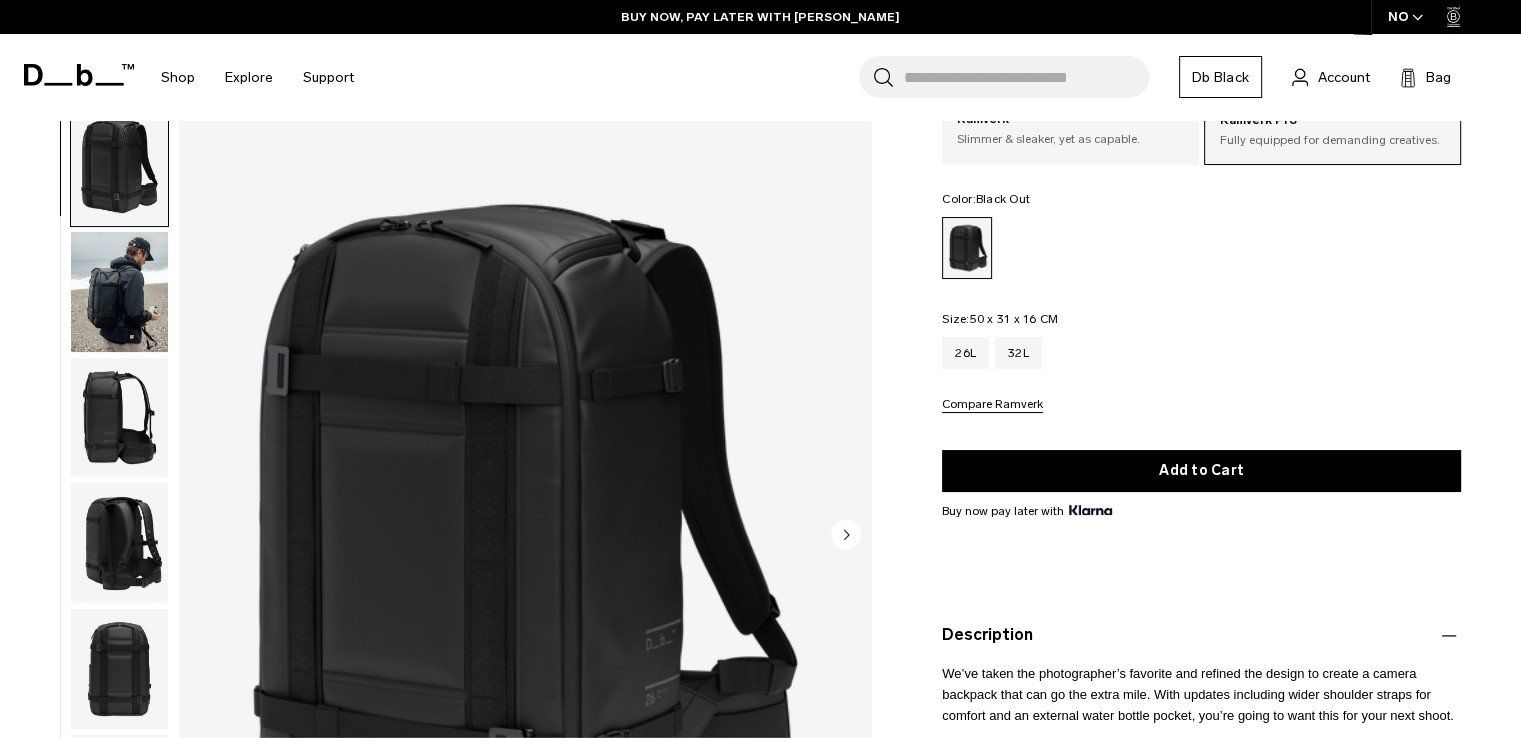 click on "Color:
Black Out
Out of stock" at bounding box center (1201, 236) 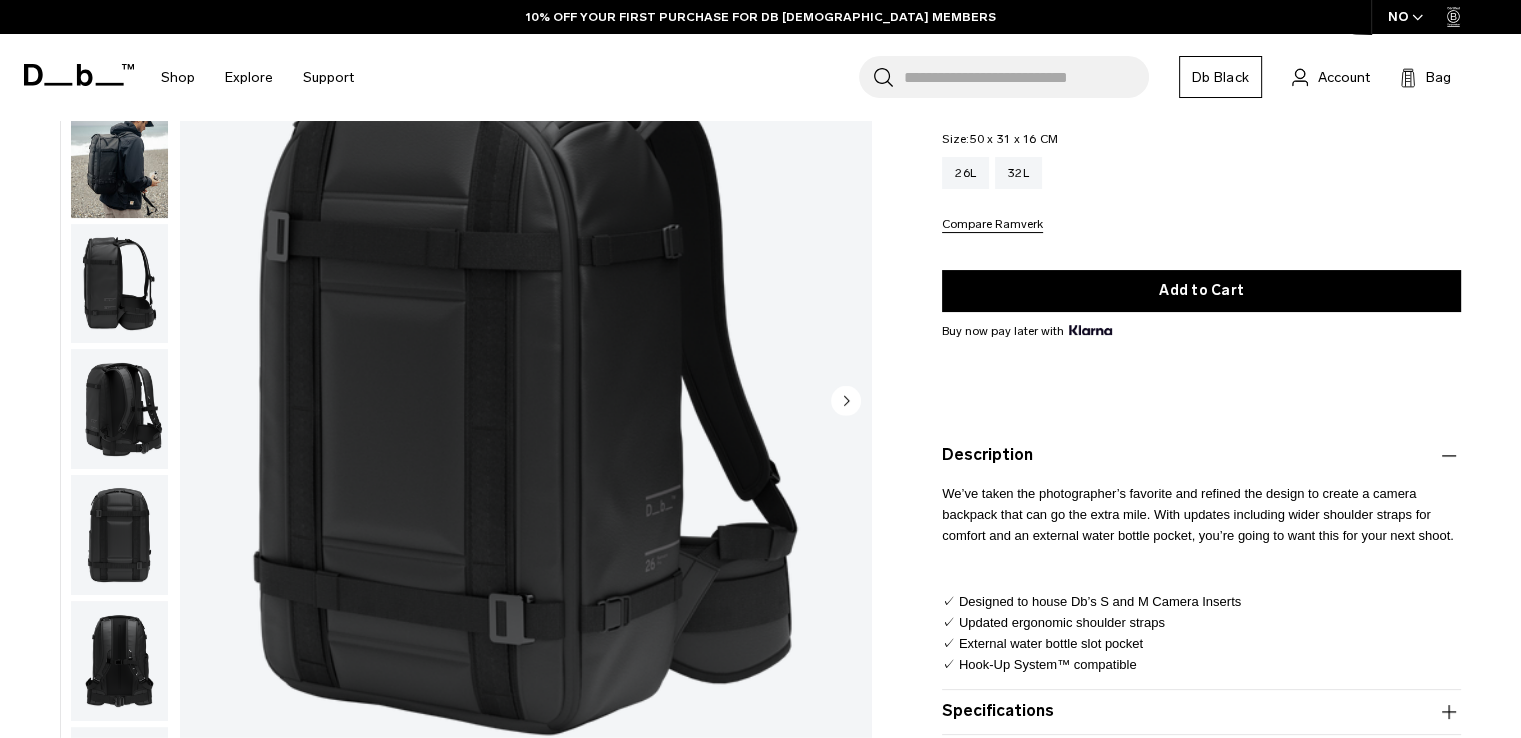 scroll, scrollTop: 397, scrollLeft: 0, axis: vertical 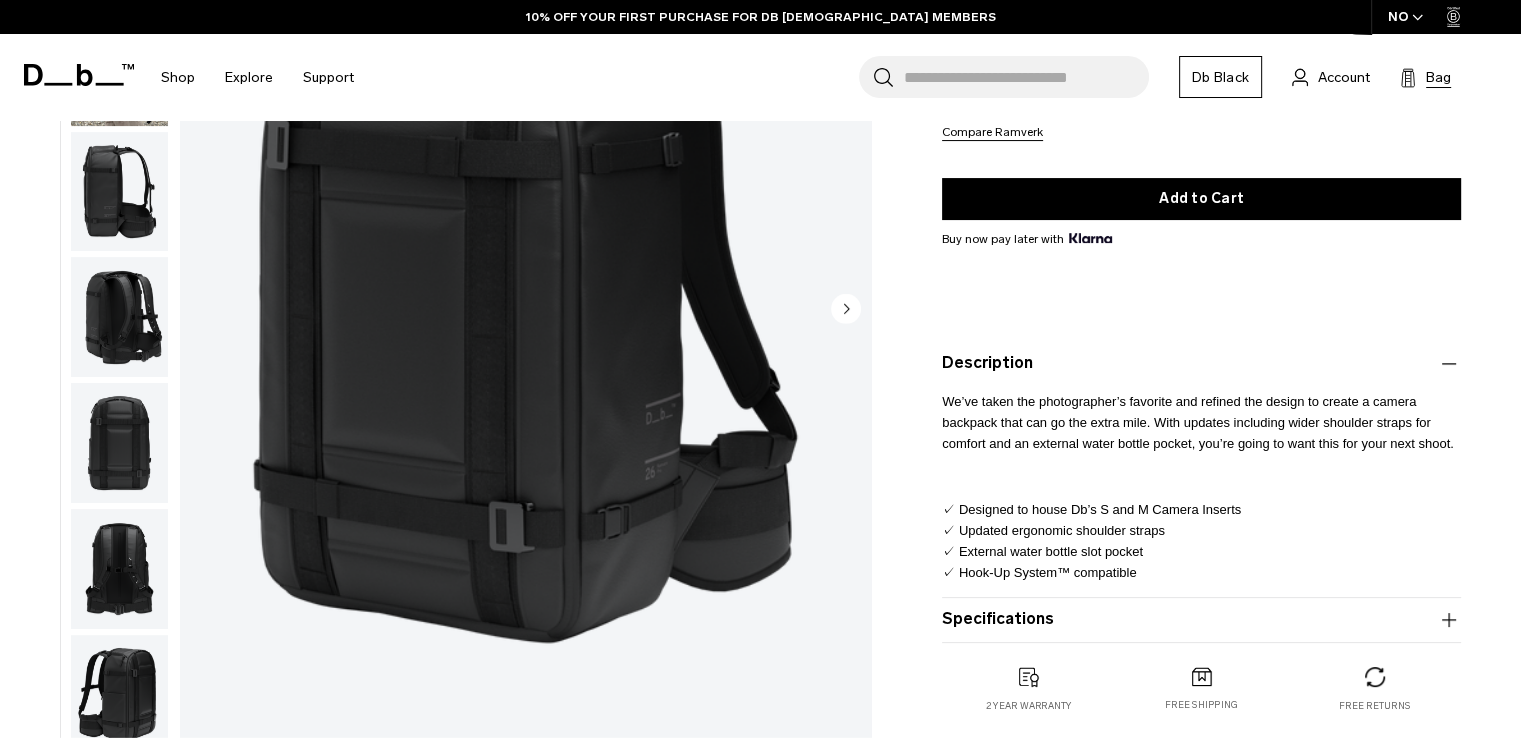 click on "Bag" at bounding box center (1438, 77) 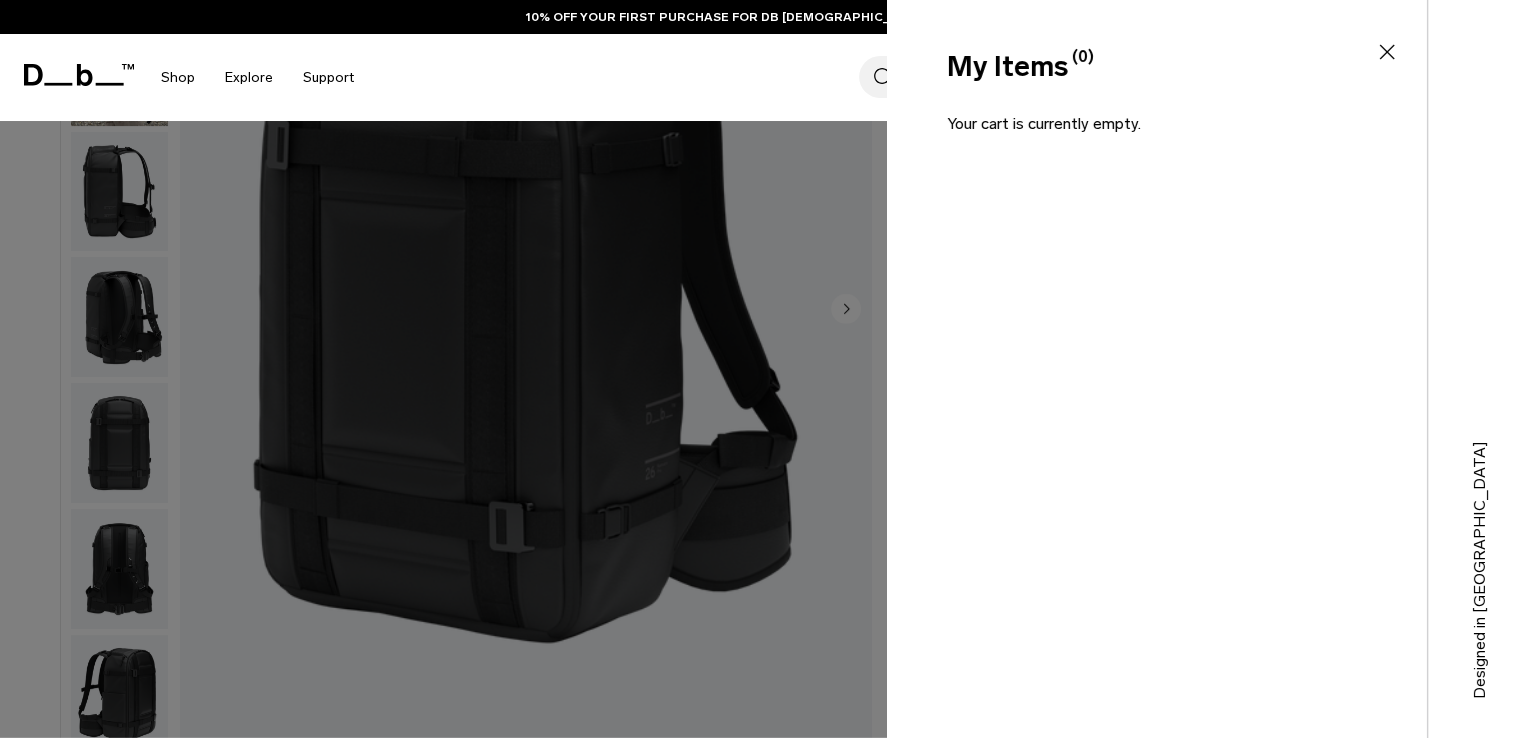 click 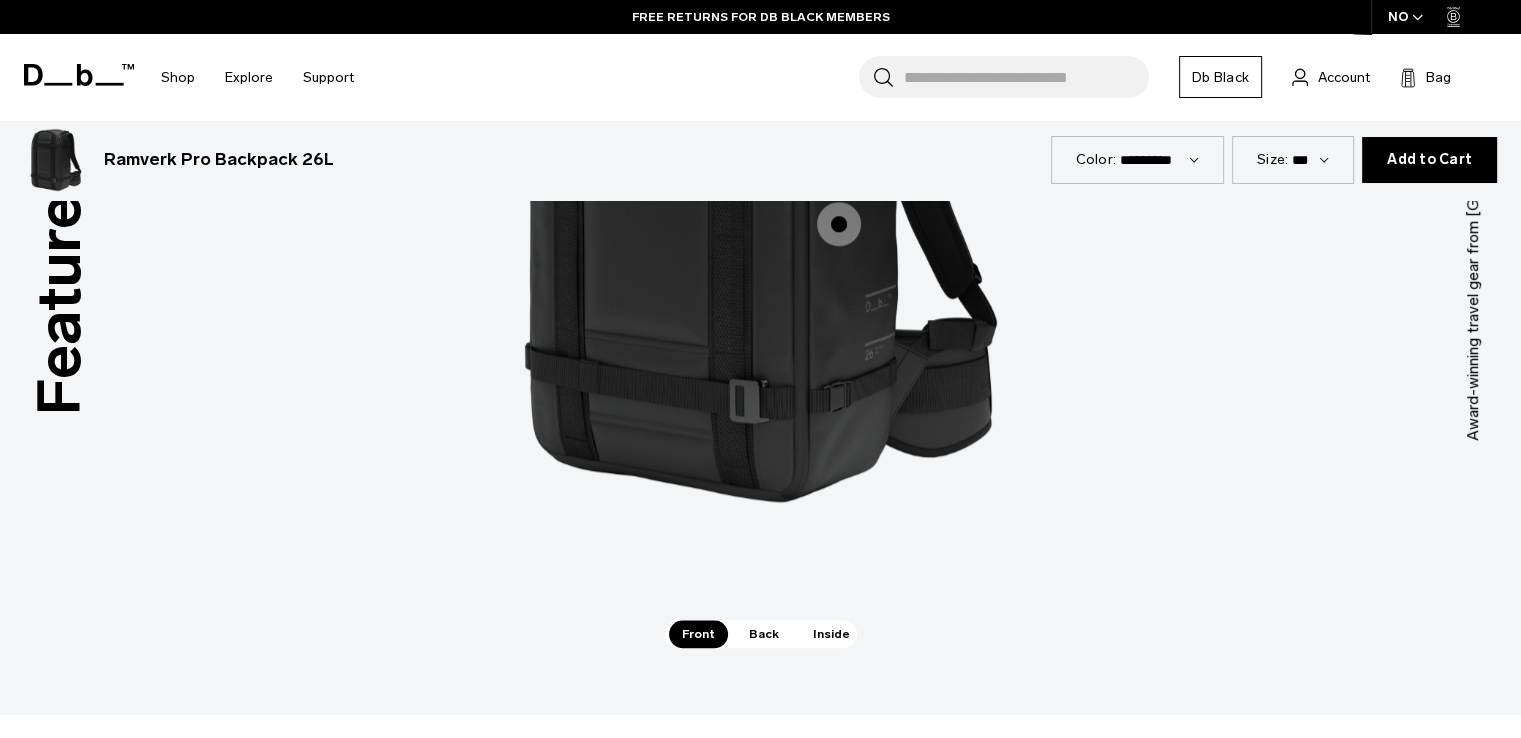 scroll, scrollTop: 1923, scrollLeft: 0, axis: vertical 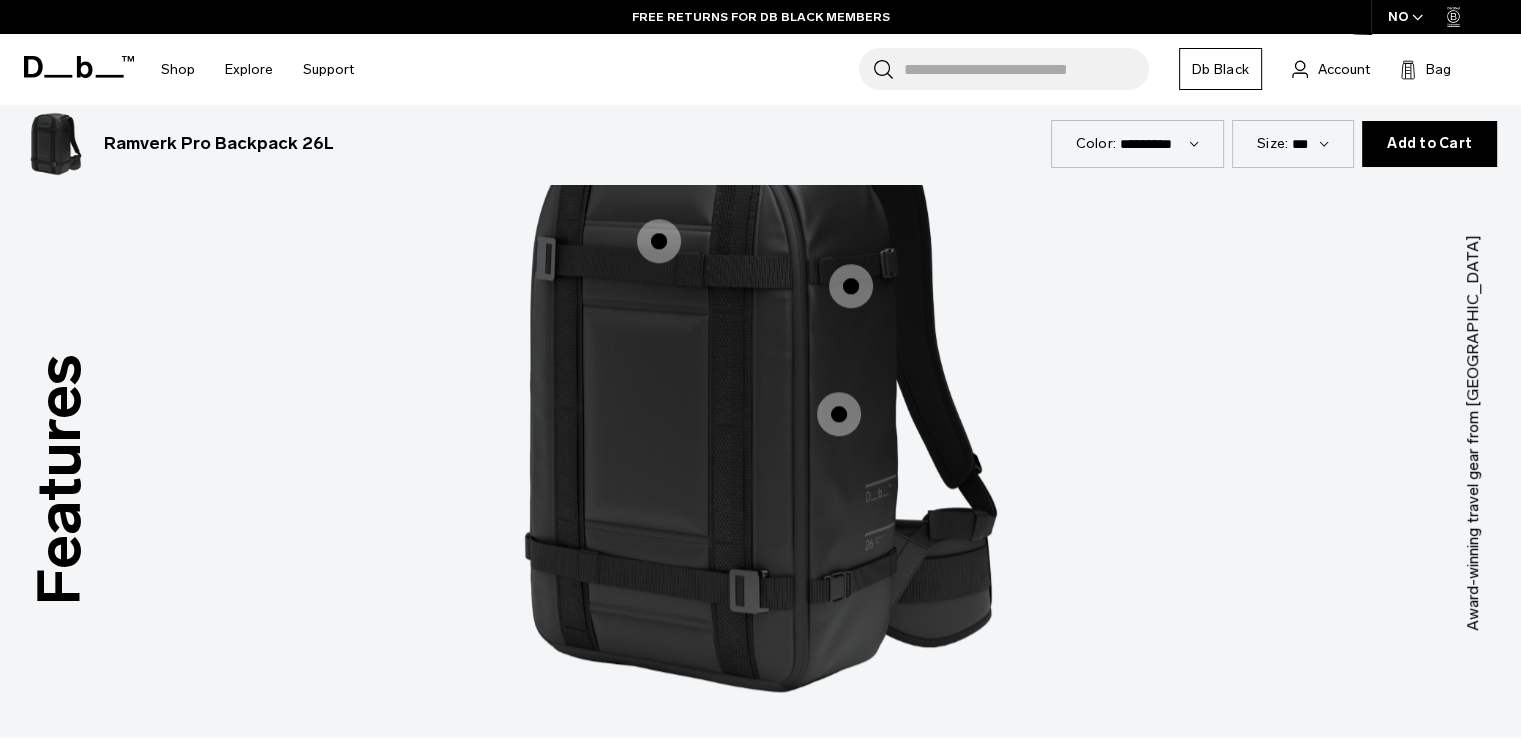 click at bounding box center [659, 241] 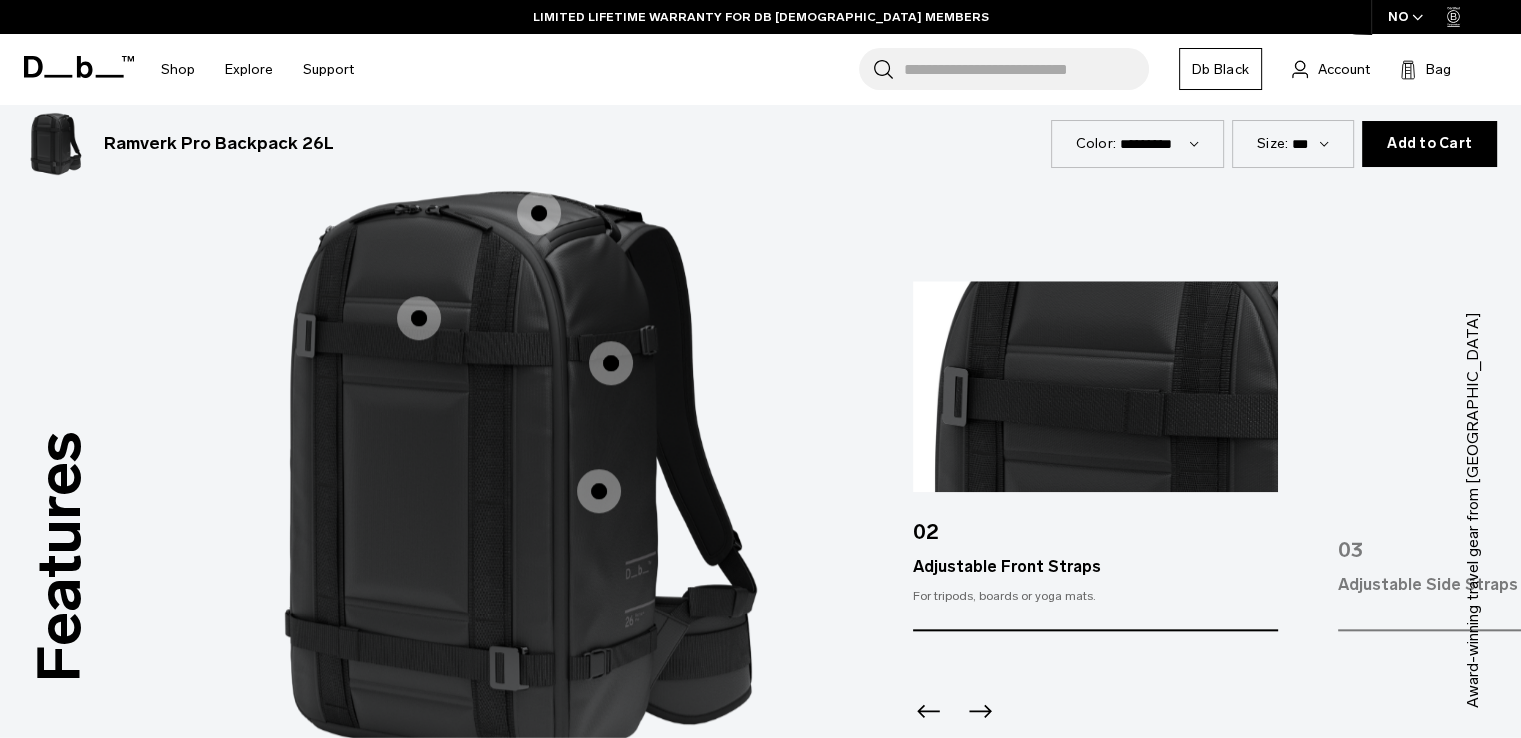 scroll, scrollTop: 1796, scrollLeft: 0, axis: vertical 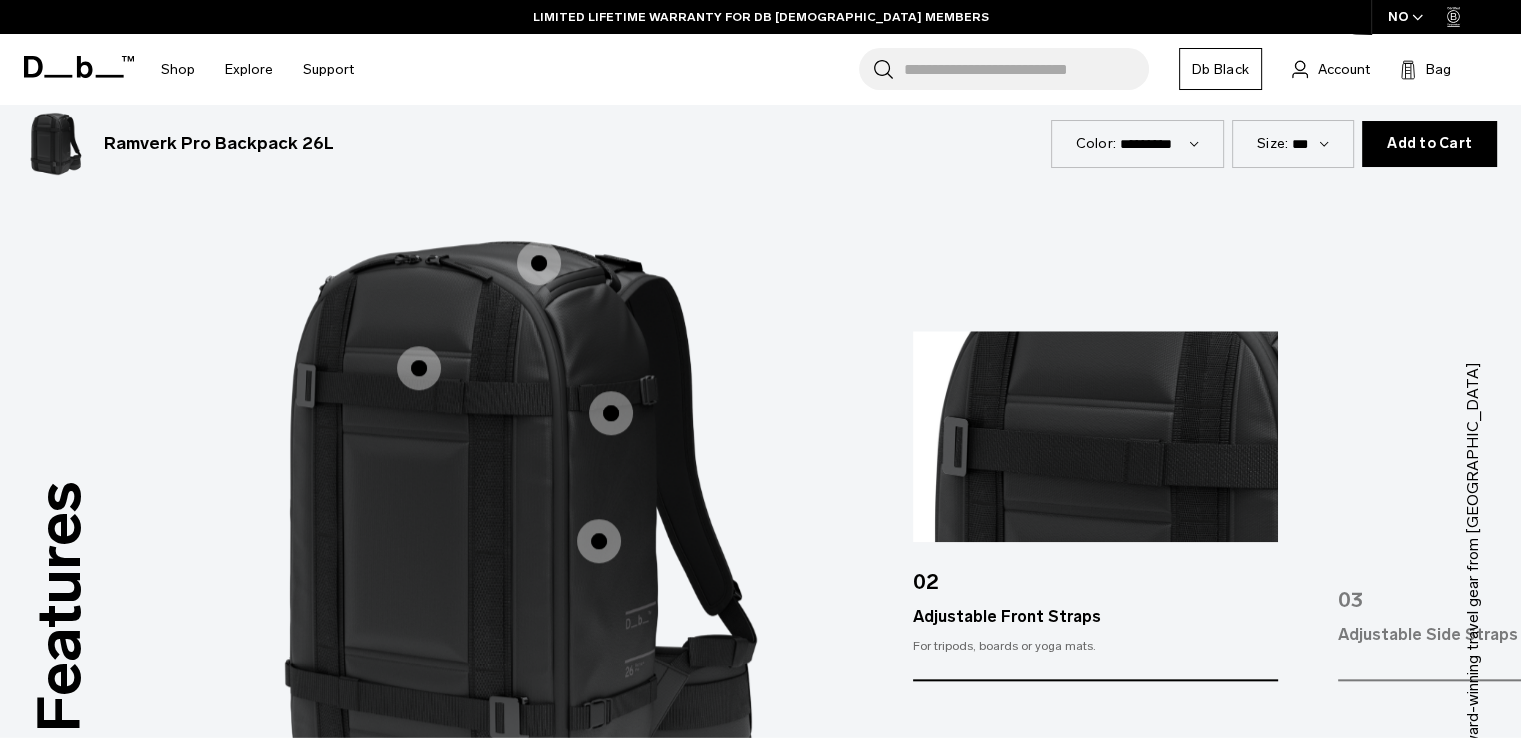 click at bounding box center [599, 541] 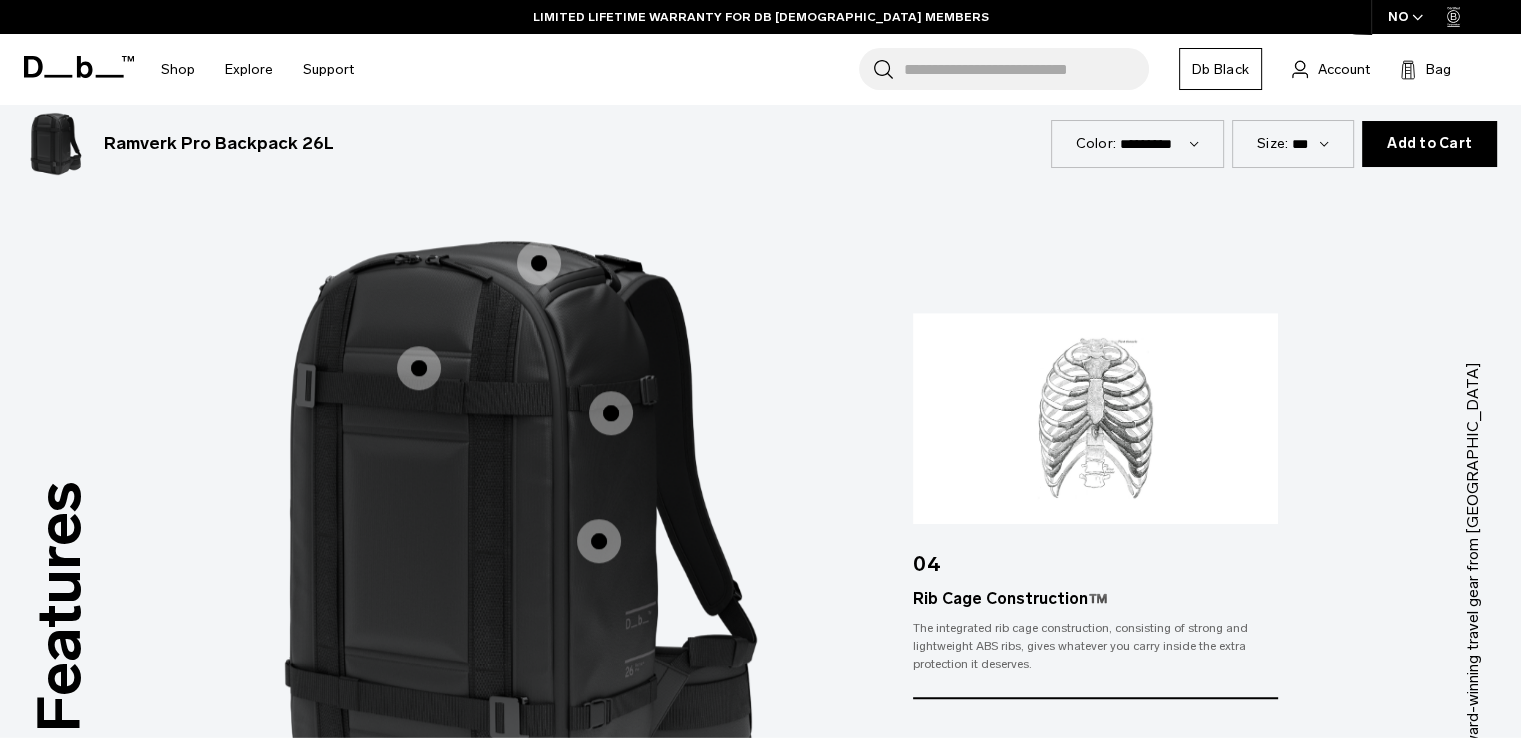 click at bounding box center [611, 413] 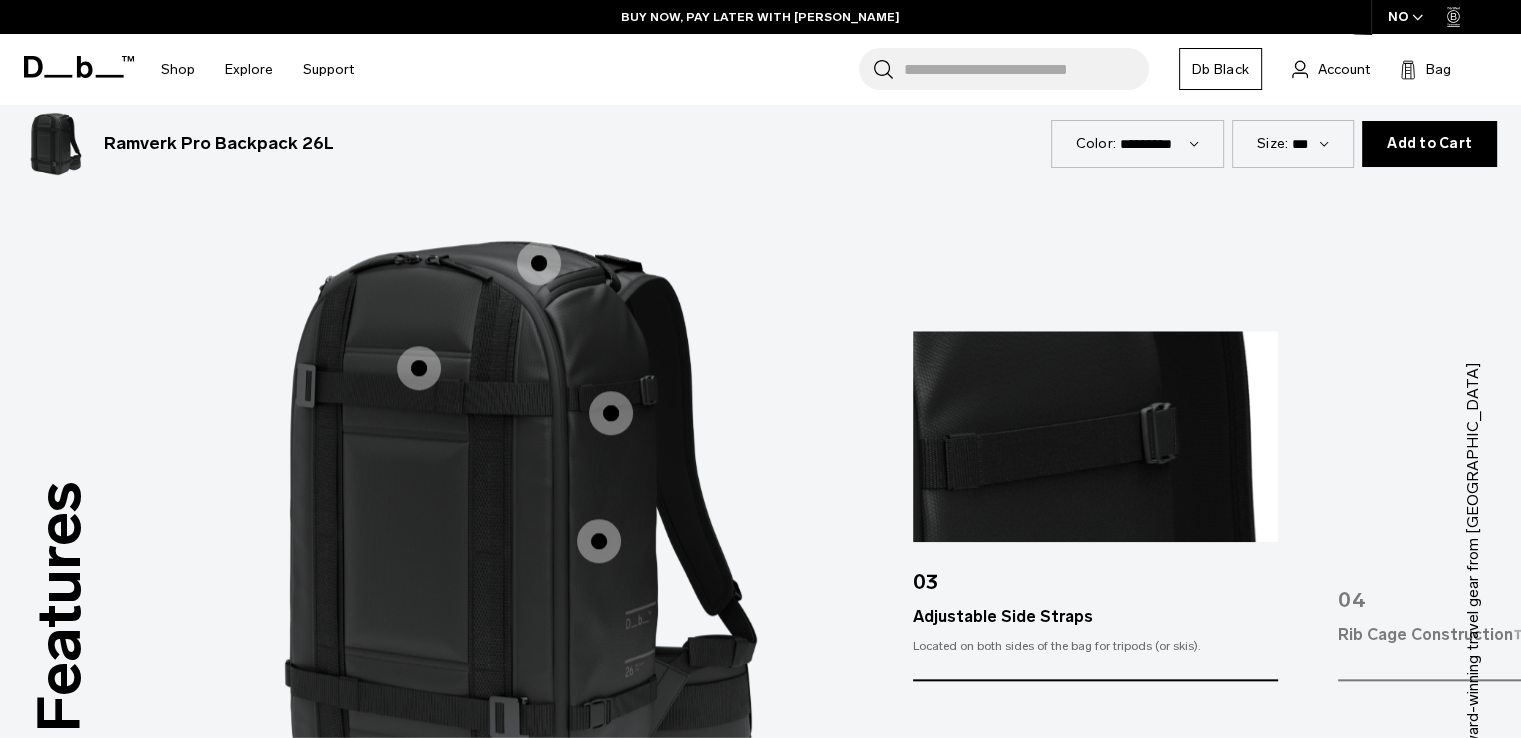 click at bounding box center (521, 530) 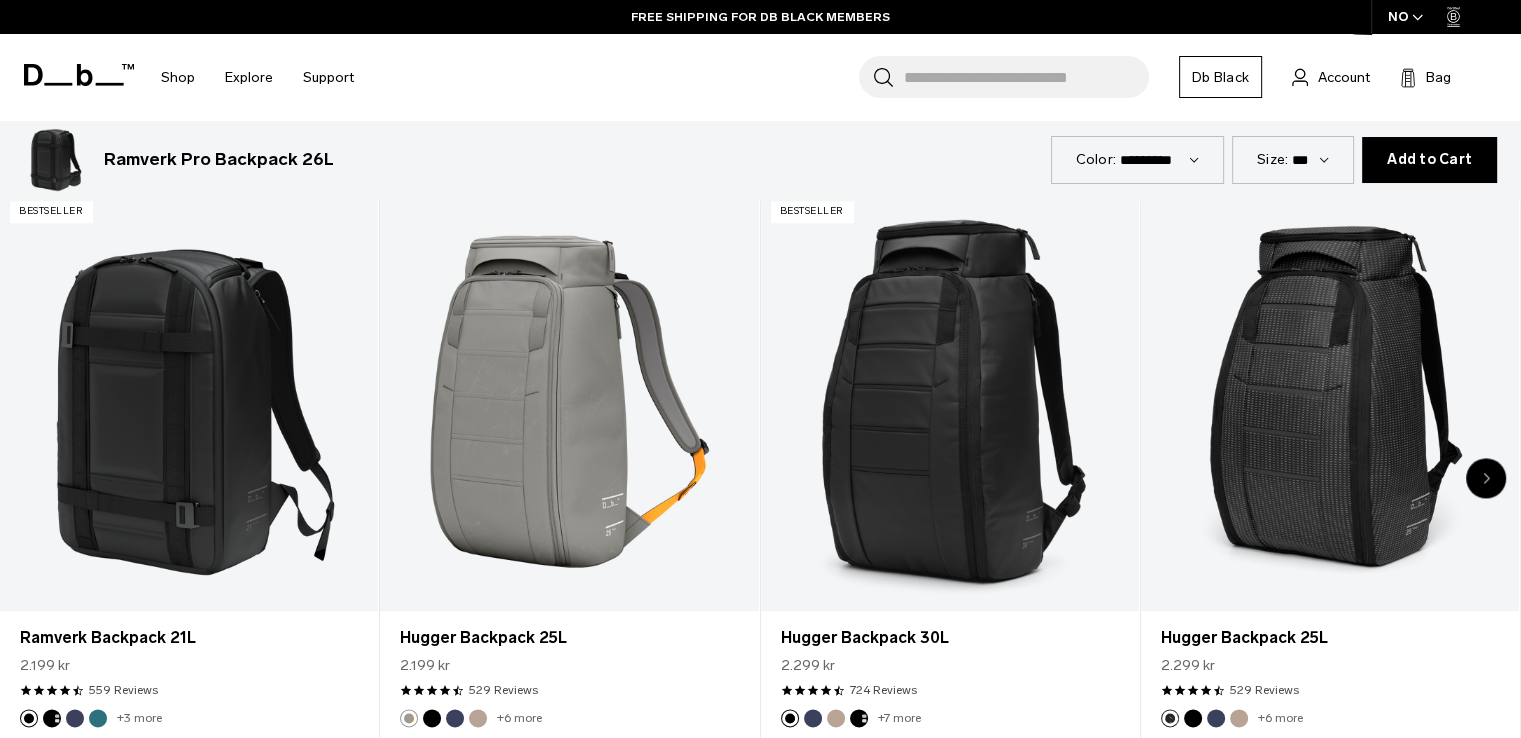 scroll, scrollTop: 0, scrollLeft: 0, axis: both 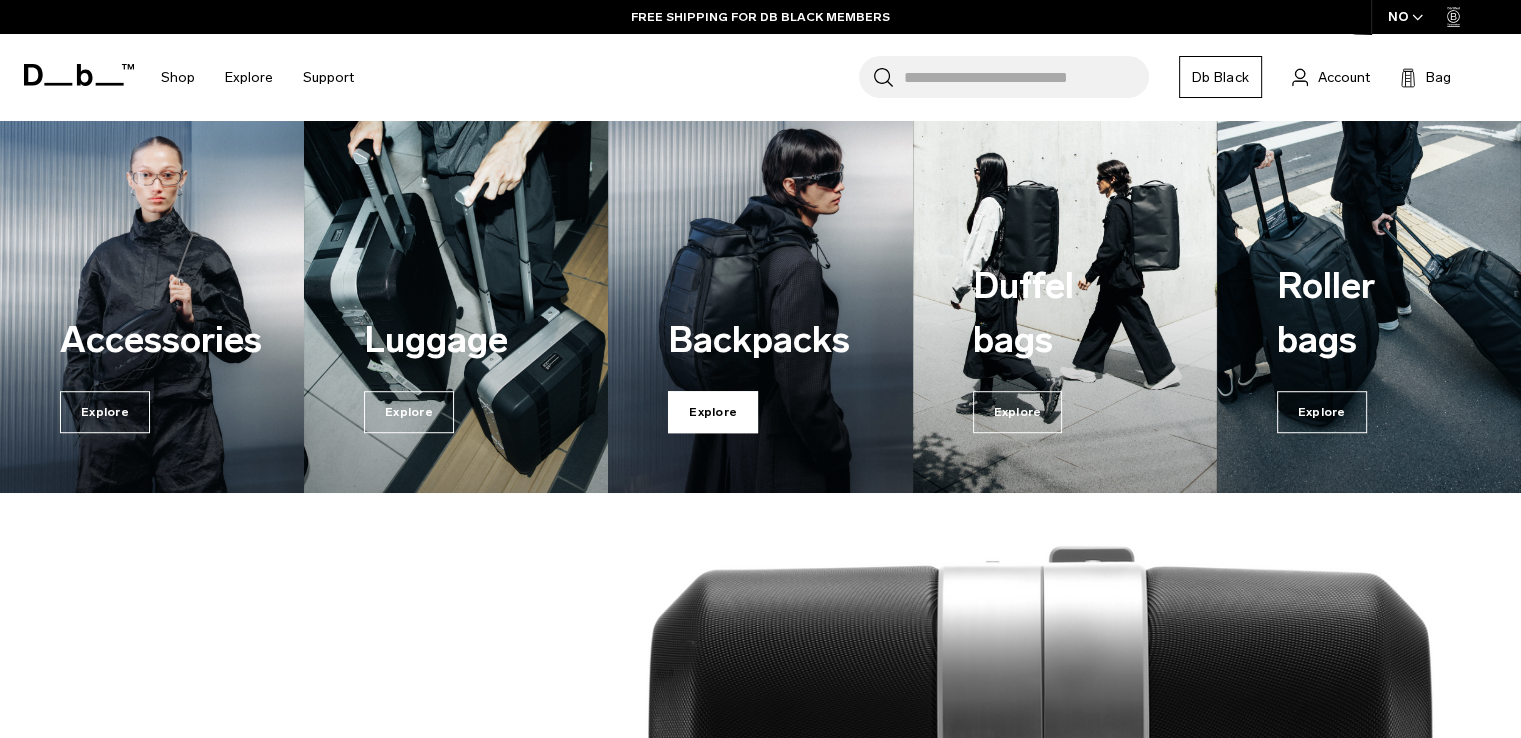 click on "Explore" at bounding box center (713, 412) 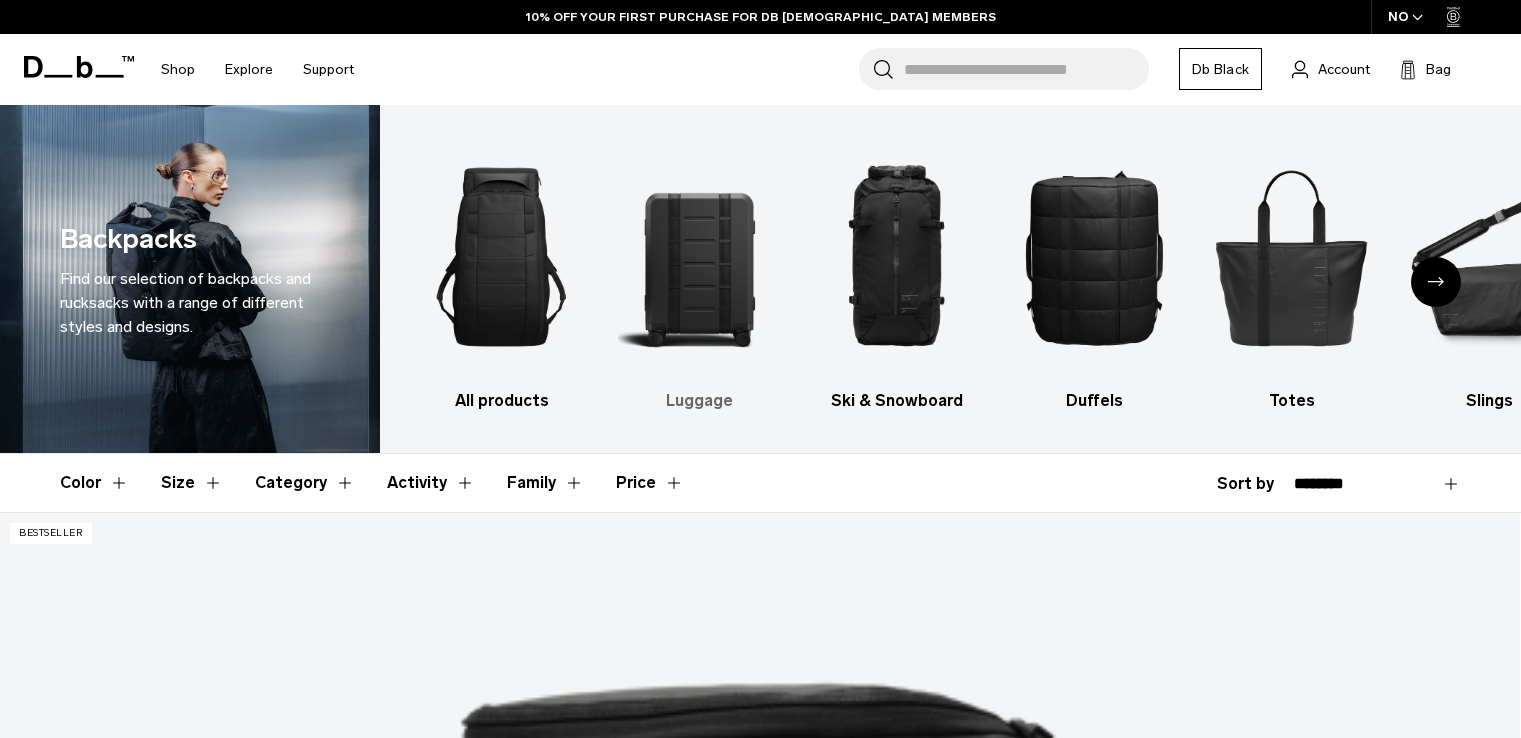 scroll, scrollTop: 0, scrollLeft: 0, axis: both 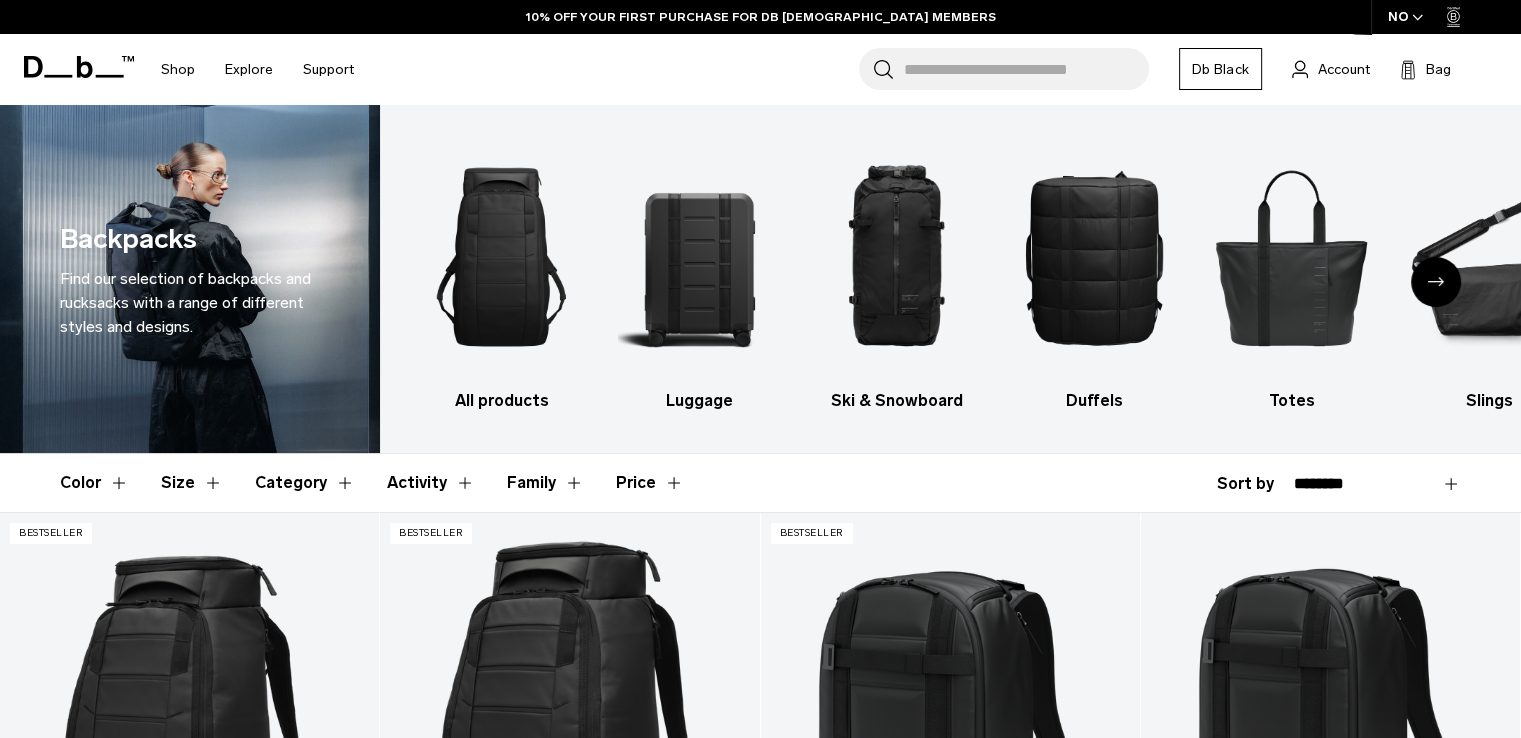 click at bounding box center (1436, 282) 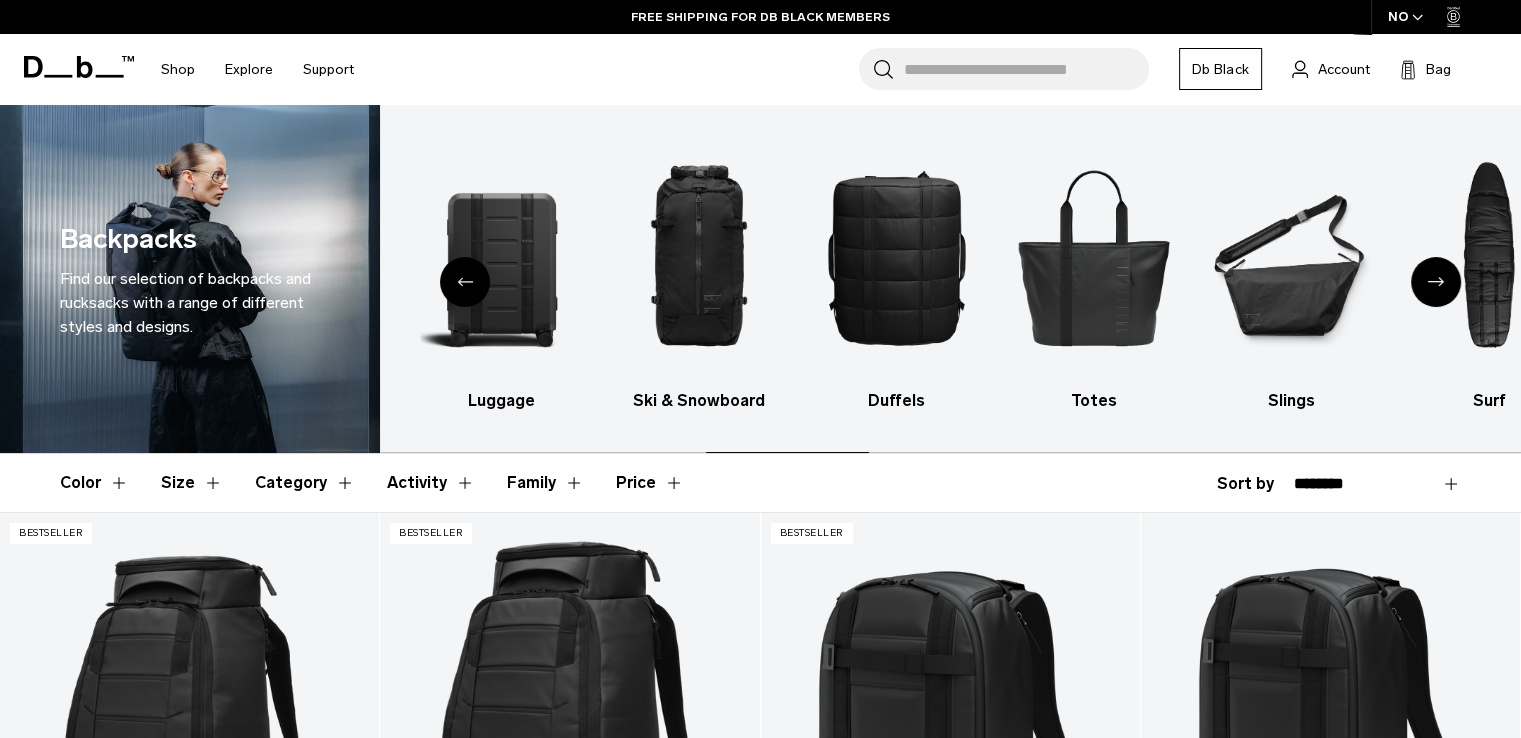 click at bounding box center [1436, 282] 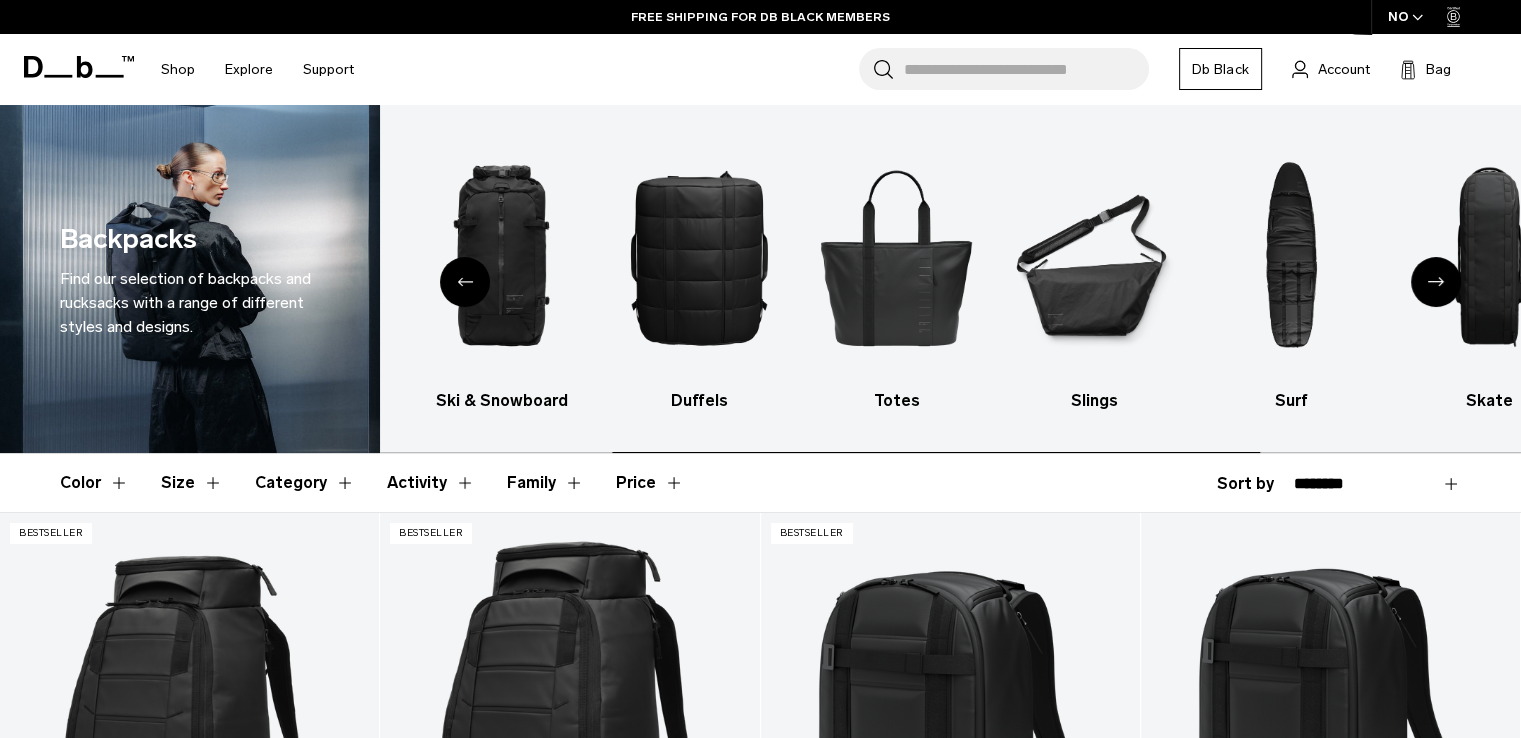 click at bounding box center (1436, 282) 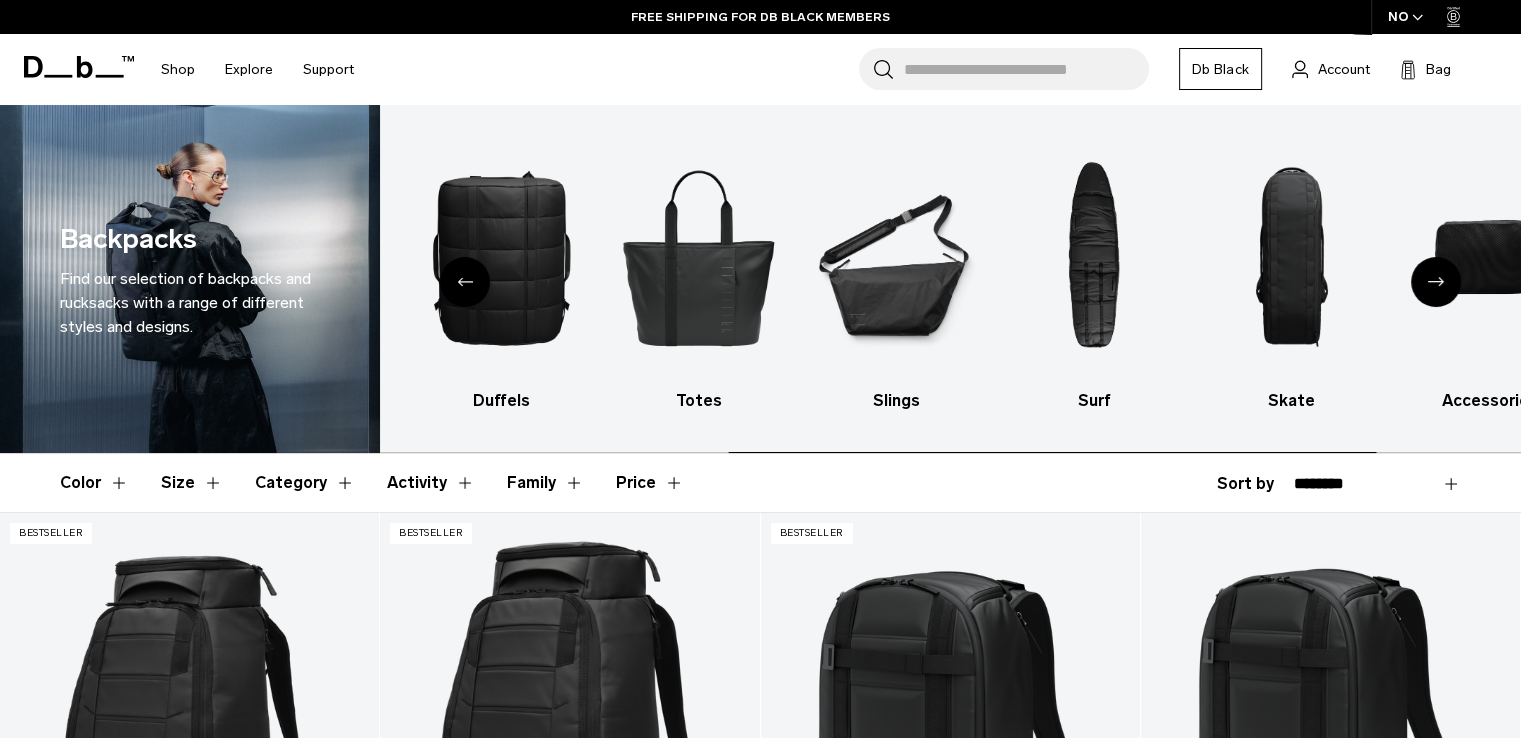 click at bounding box center [1436, 282] 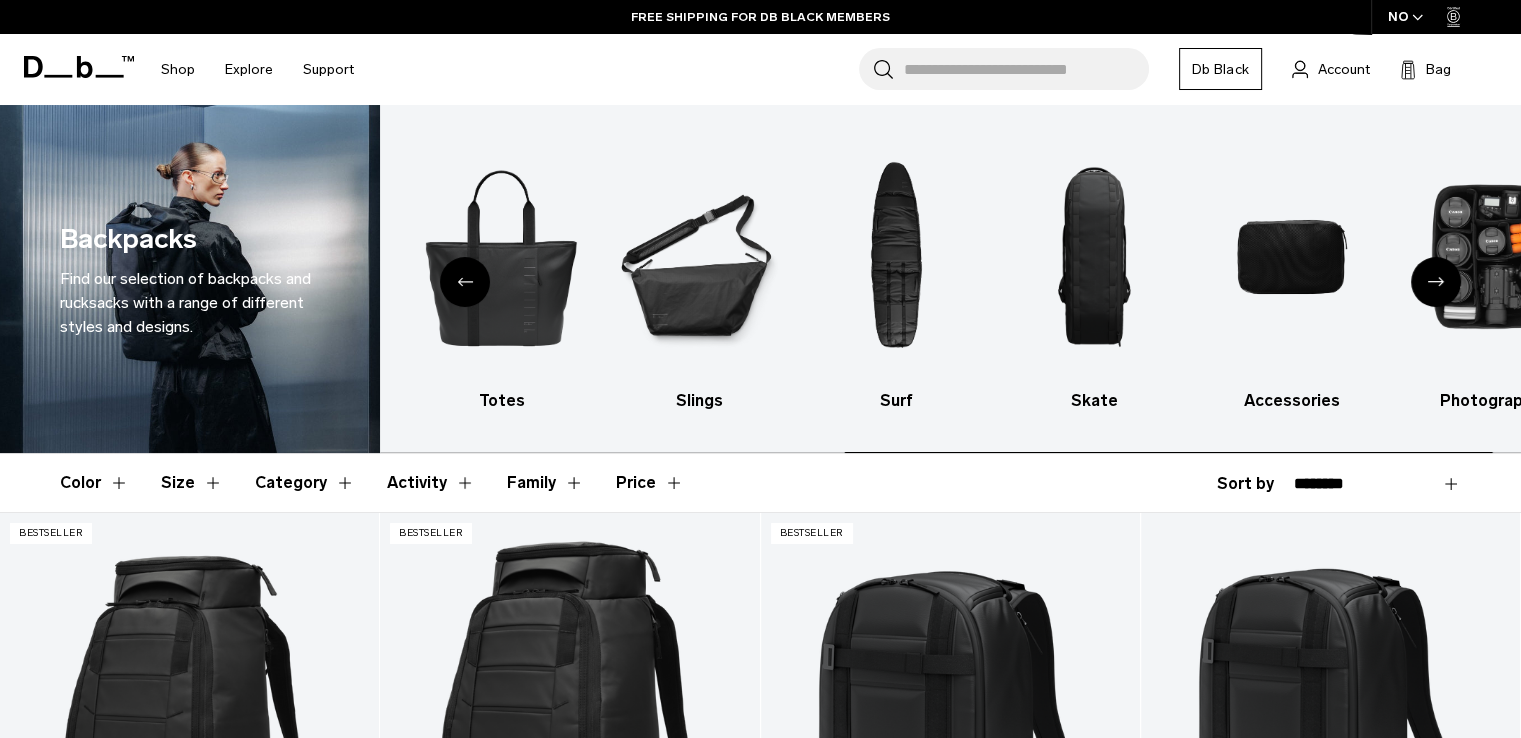 click at bounding box center [1436, 282] 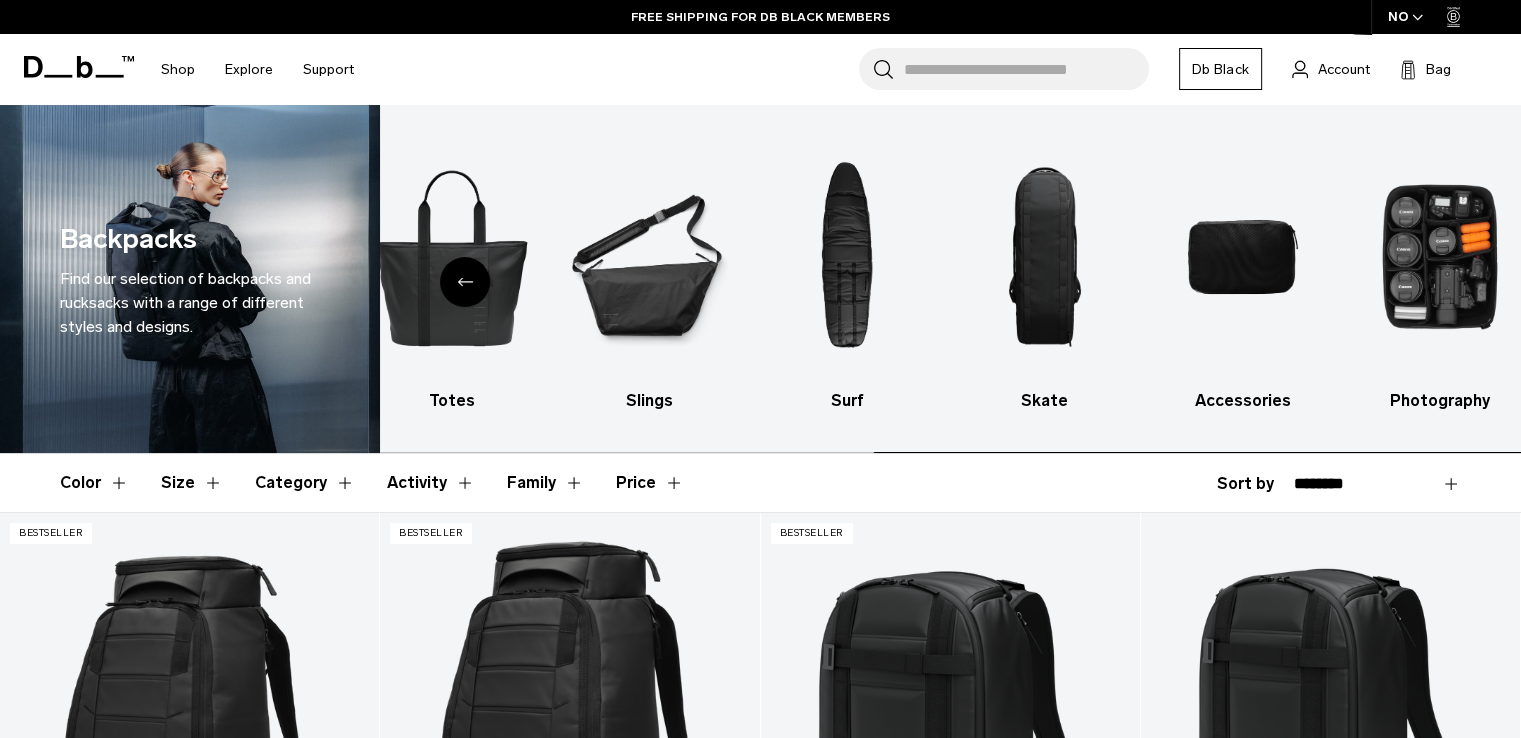 click at bounding box center [1440, 257] 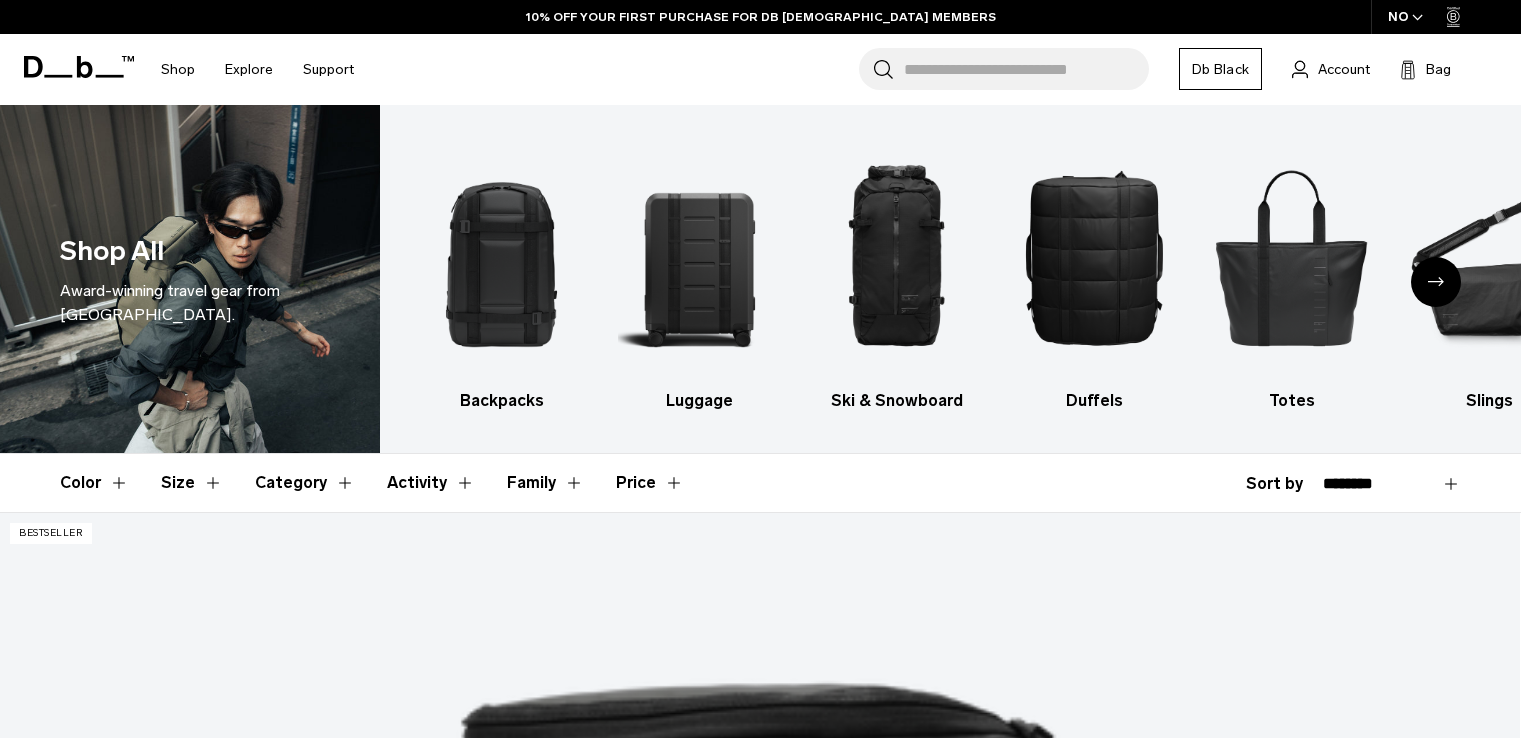 click on "Skip to content
Summer Sale Ends In:
00
days,
00
hours,
00
minutes ,
00
seconds
BUY NOW, PAY LATER WITH [PERSON_NAME]
10% OFF YOUR FIRST PURCHASE FOR DB [DEMOGRAPHIC_DATA] MEMBERS
FREE SHIPPING FOR DB BLACK MEMBERS
FREE RETURNS FOR DB [DEMOGRAPHIC_DATA] MEMBERS
LIMITED LIFETIME WARRANTY FOR DB BLACK MEMBERS
BUY NOW, PAY LATER WITH [PERSON_NAME]
10% OFF YOUR FIRST PURCHASE FOR DB [DEMOGRAPHIC_DATA] MEMBERS
Summer Sale Ends In:
00
days,
00" at bounding box center (760, 369) 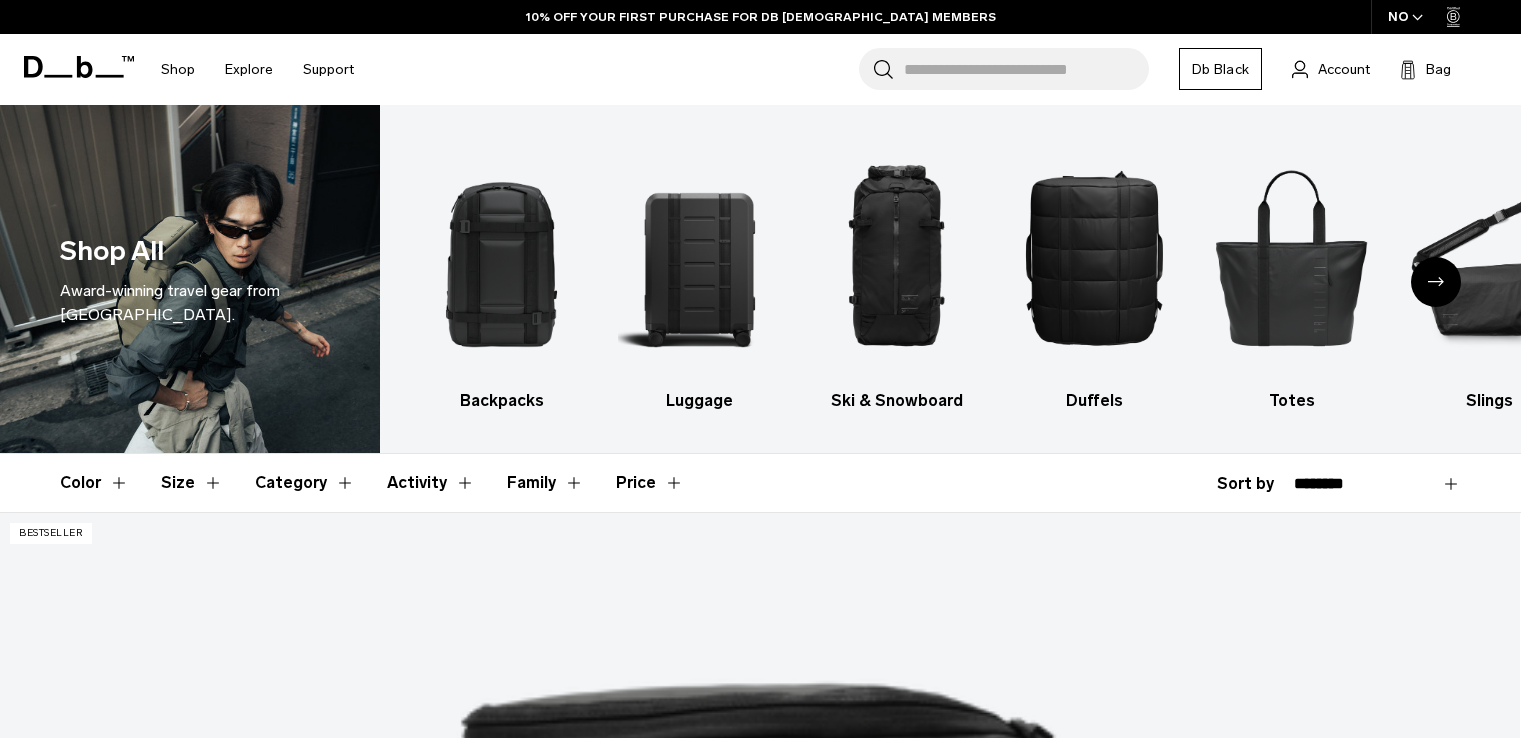 scroll, scrollTop: 0, scrollLeft: 0, axis: both 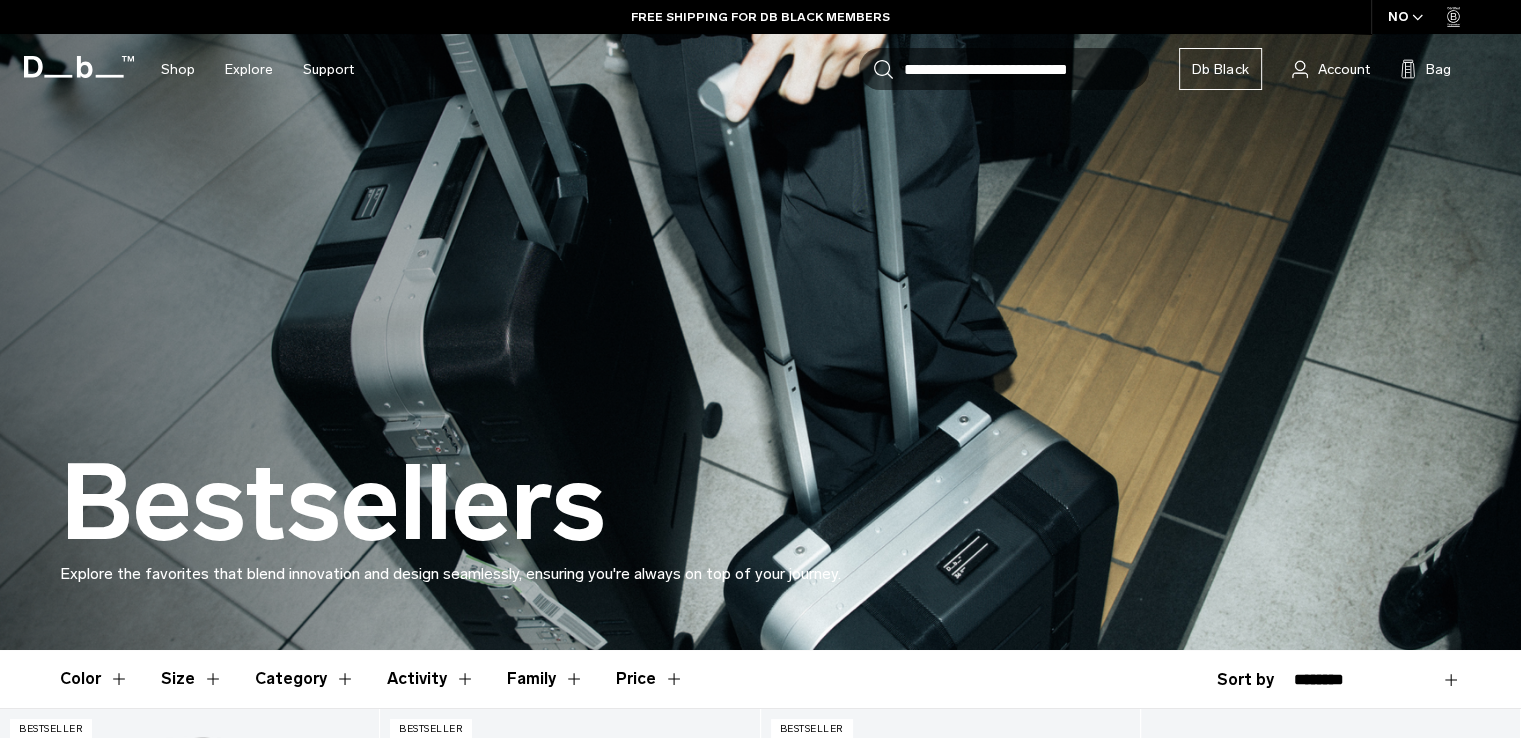 click on "Skip to content
Summer Sale Ends In:
00
days,
00
hours,
00
minutes ,
00
seconds
BUY NOW, PAY LATER WITH [PERSON_NAME]
10% OFF YOUR FIRST PURCHASE FOR DB [DEMOGRAPHIC_DATA] MEMBERS
FREE SHIPPING FOR DB BLACK MEMBERS
FREE RETURNS FOR DB [DEMOGRAPHIC_DATA] MEMBERS
LIMITED LIFETIME WARRANTY FOR DB BLACK MEMBERS
BUY NOW, PAY LATER WITH [PERSON_NAME]
10% OFF YOUR FIRST PURCHASE FOR DB [DEMOGRAPHIC_DATA] MEMBERS
Summer Sale Ends In:
00
days,
00" at bounding box center (760, 369) 